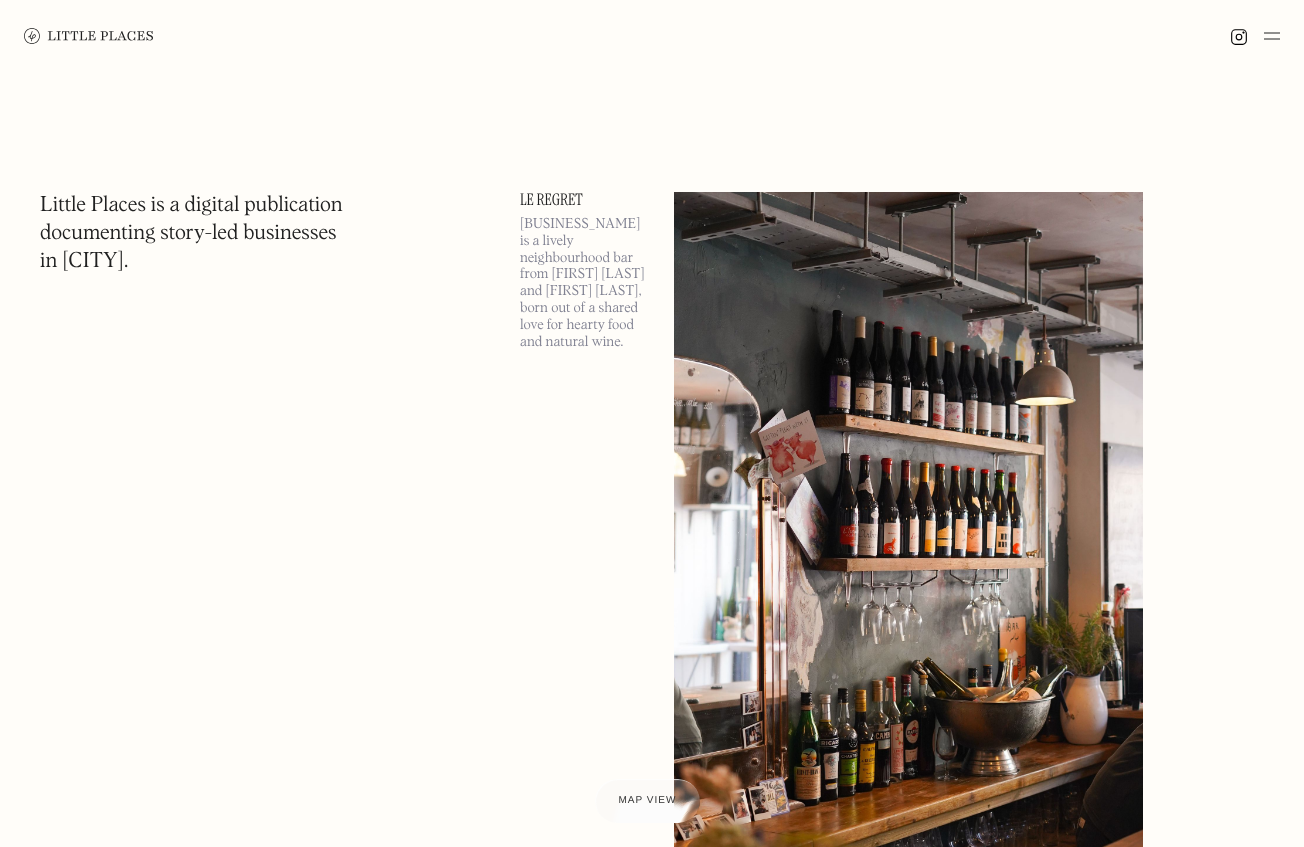 scroll, scrollTop: 0, scrollLeft: 0, axis: both 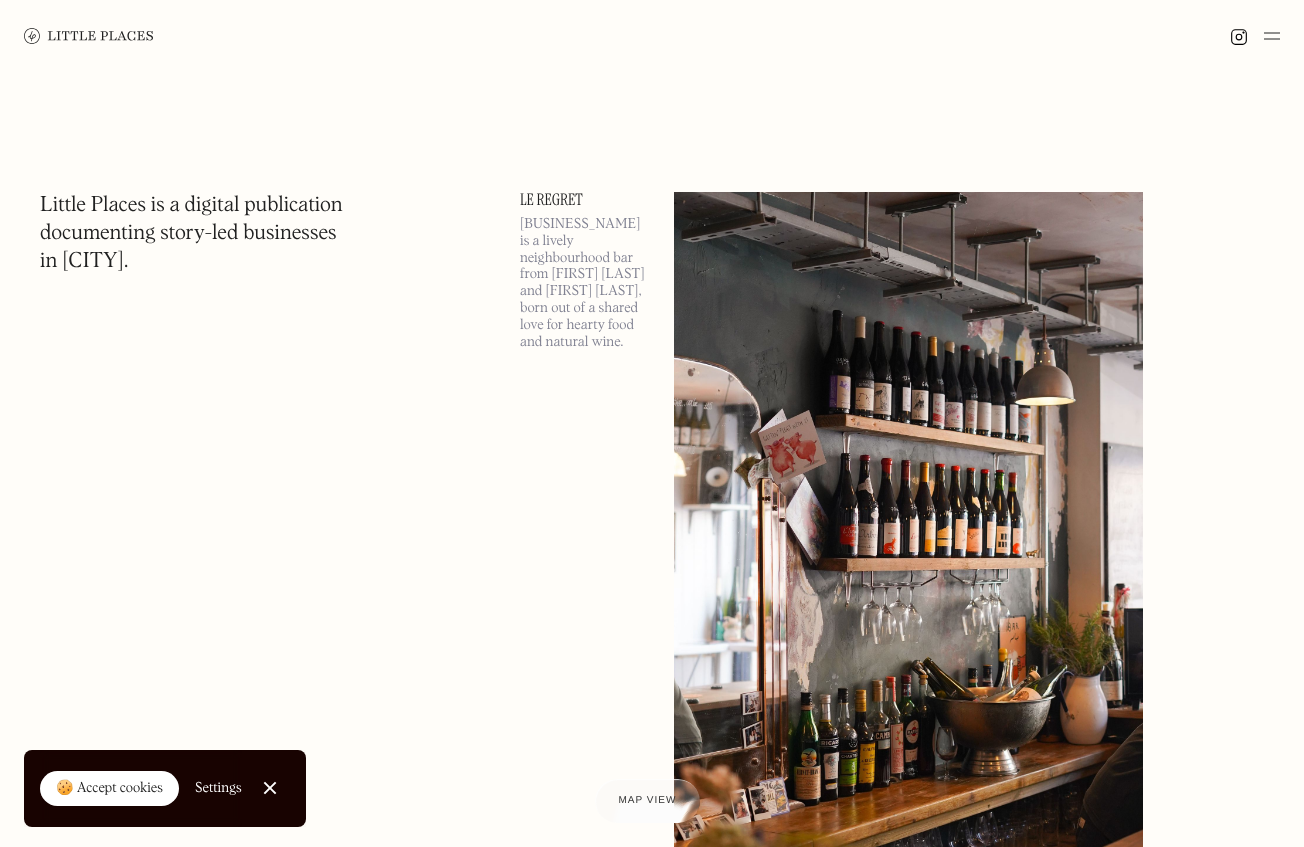 click on "Little Places is a digital publication documenting story-led businesses in London." at bounding box center (191, 234) 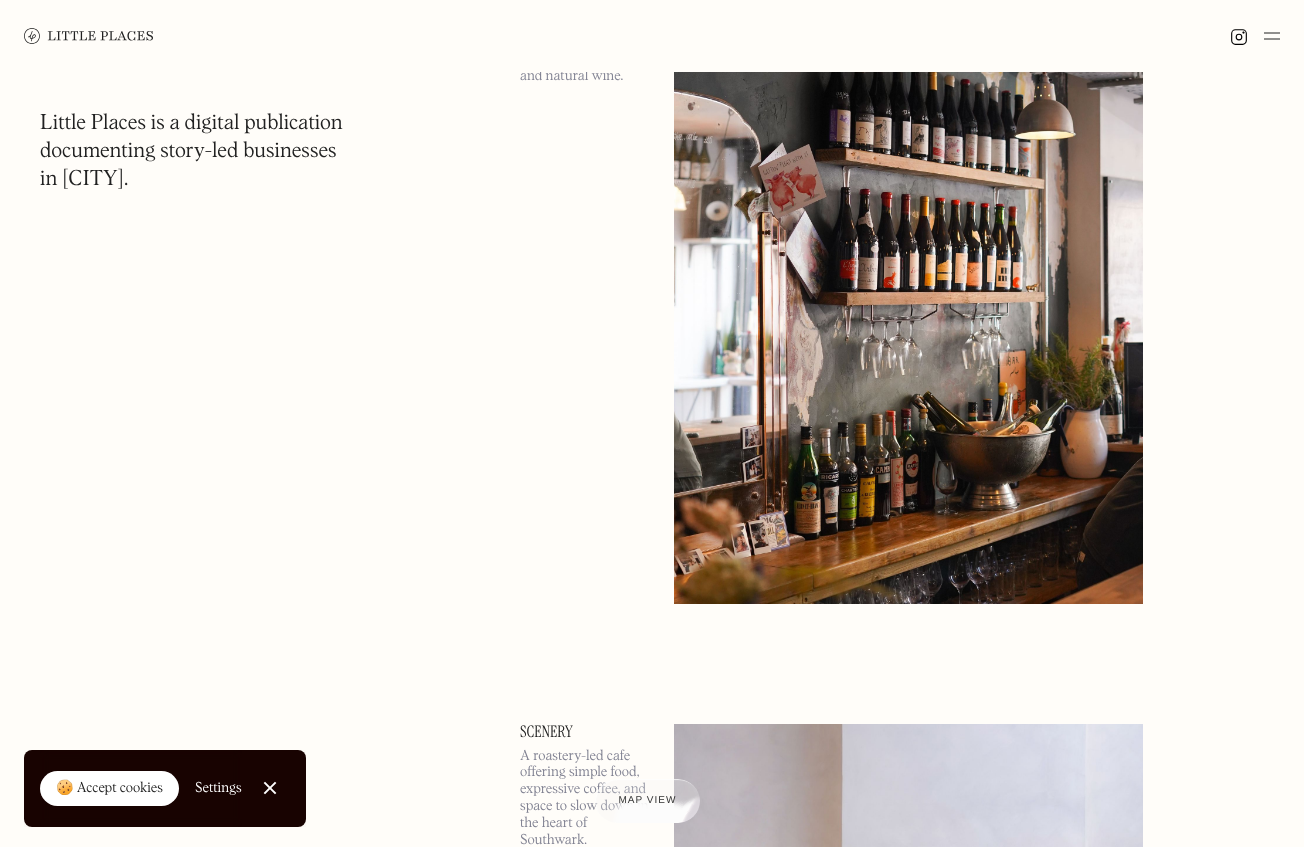 scroll, scrollTop: 0, scrollLeft: 0, axis: both 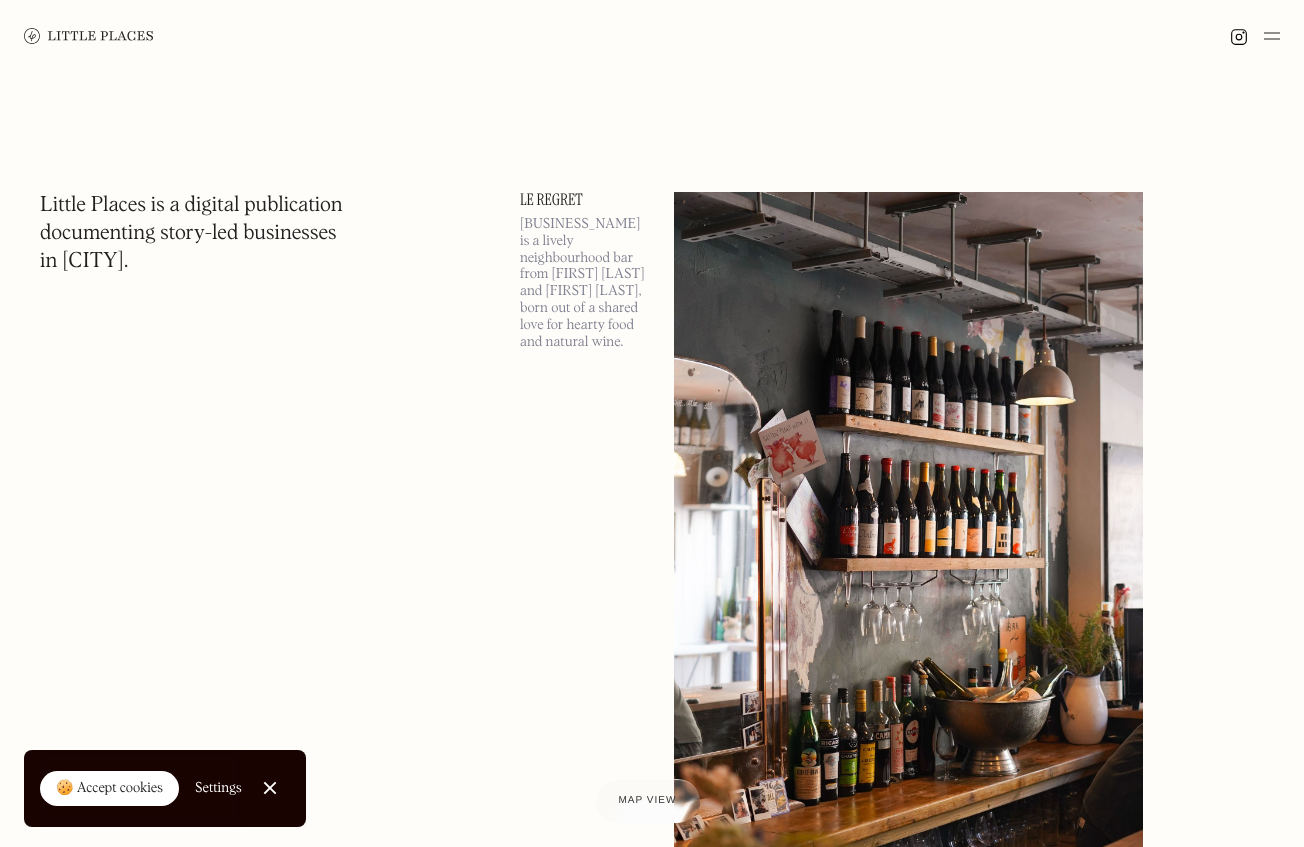 click at bounding box center [1272, 36] 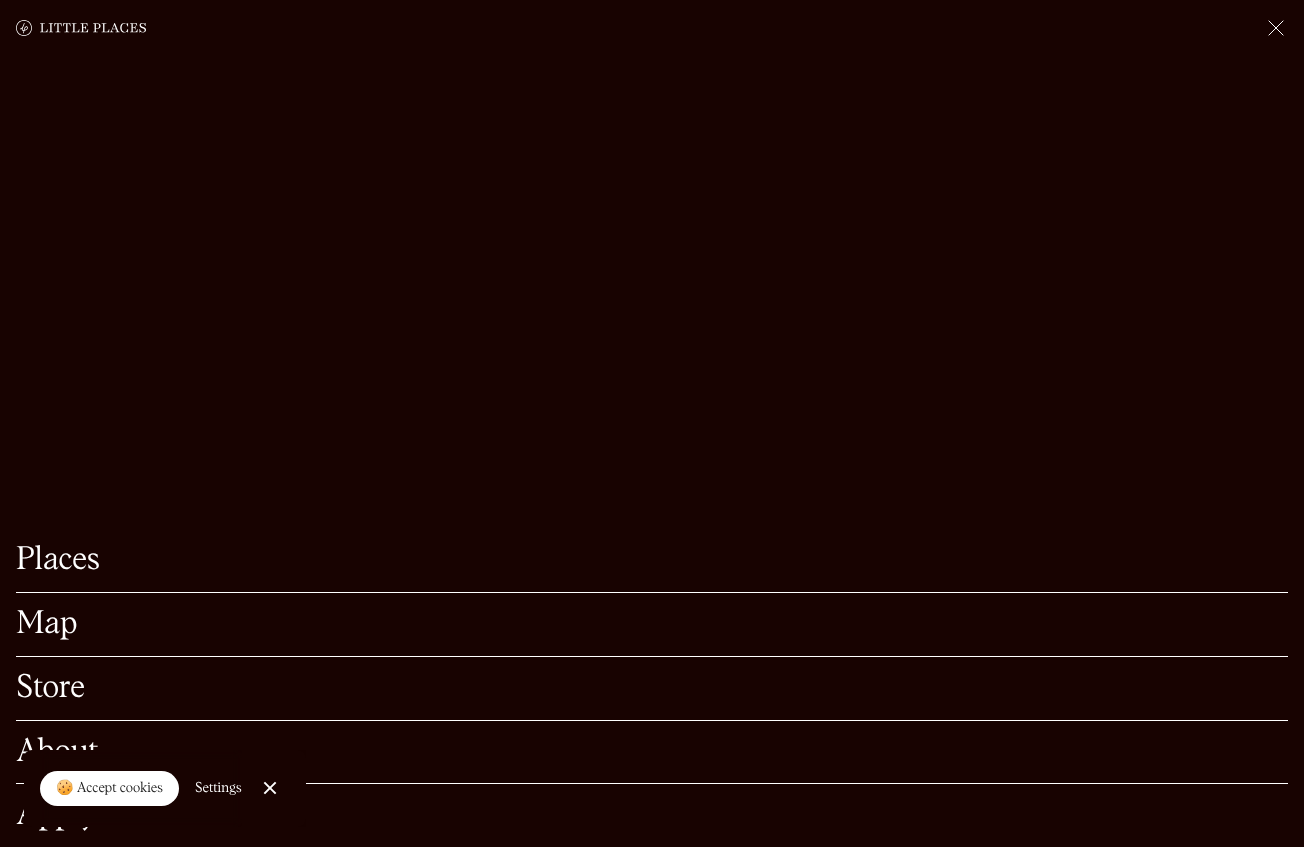 click on "Map" at bounding box center (652, 624) 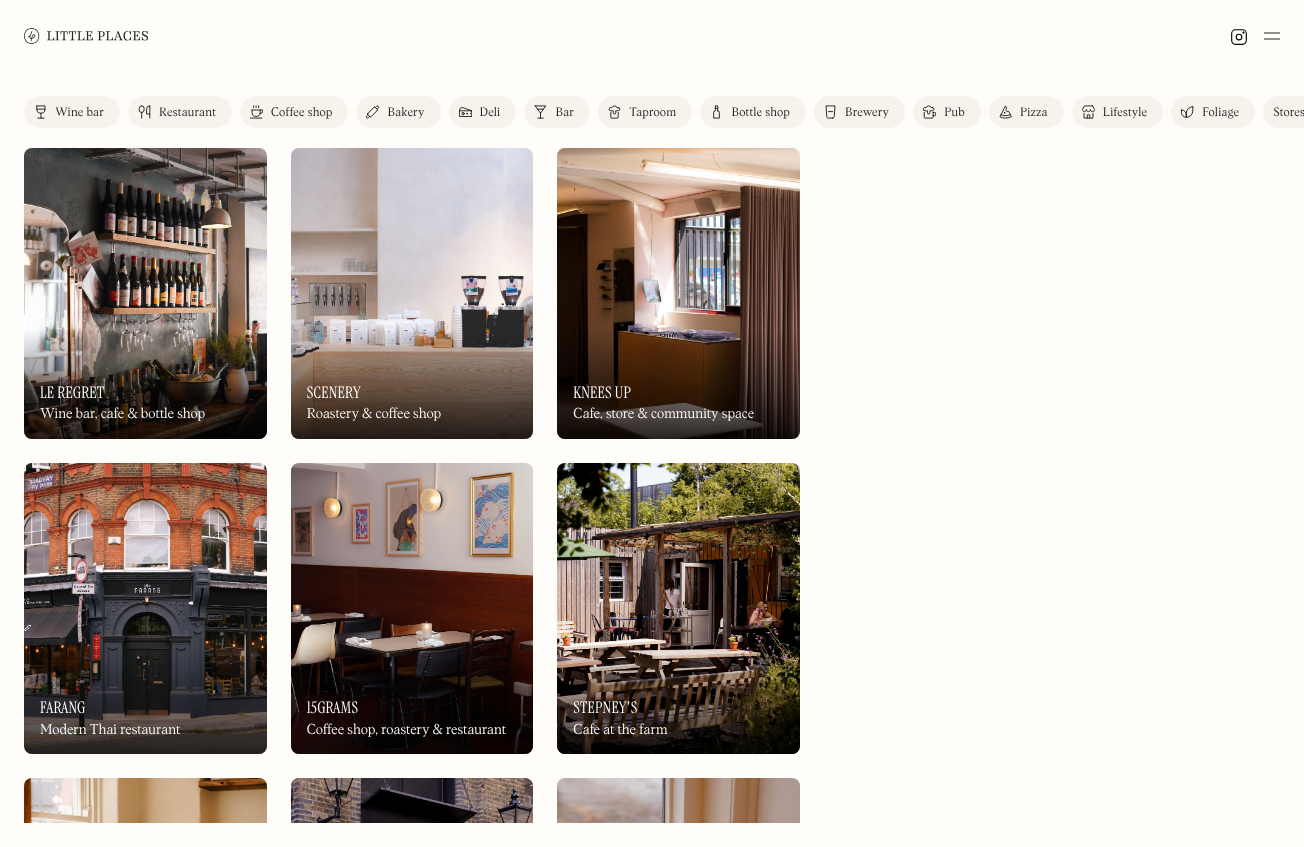 scroll, scrollTop: 0, scrollLeft: 0, axis: both 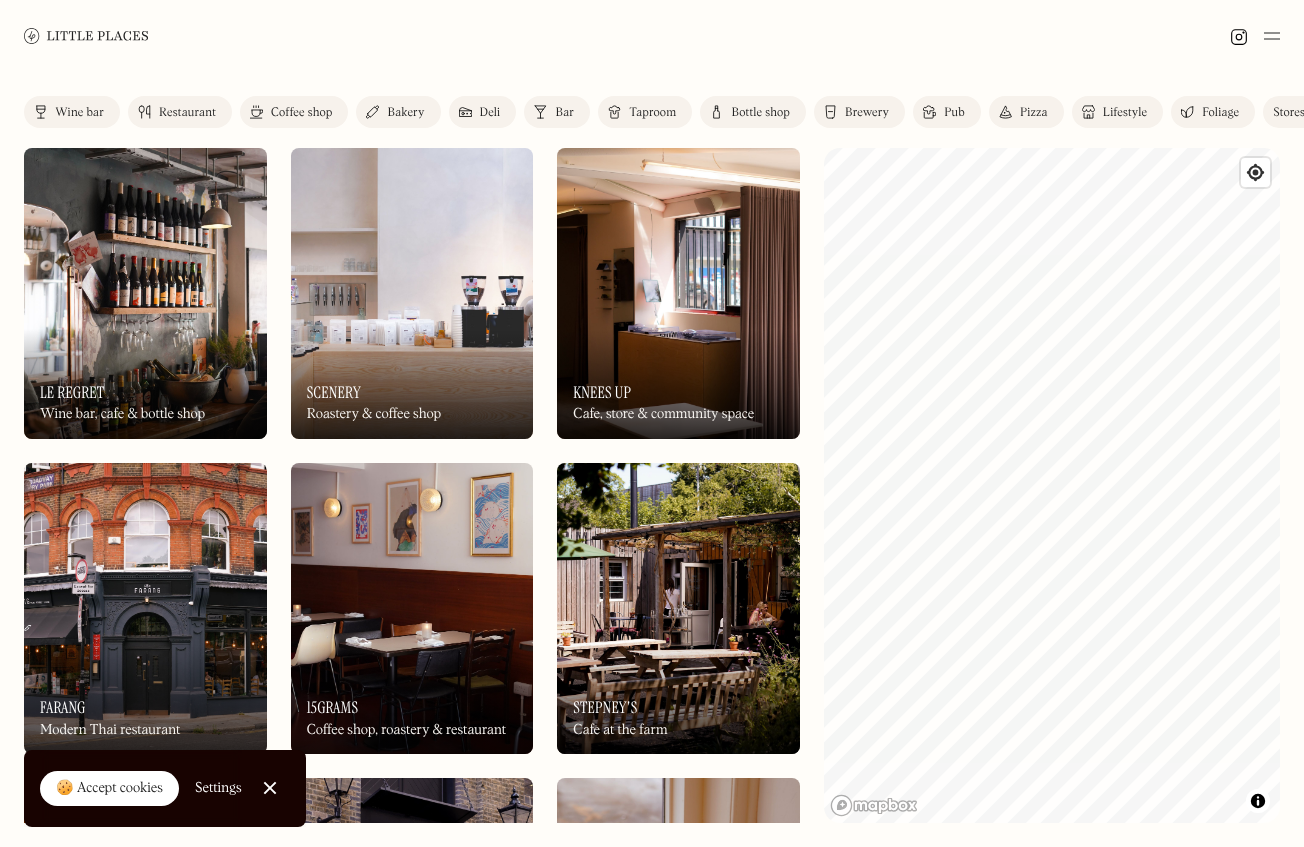 click on "Wine bar" at bounding box center (79, 113) 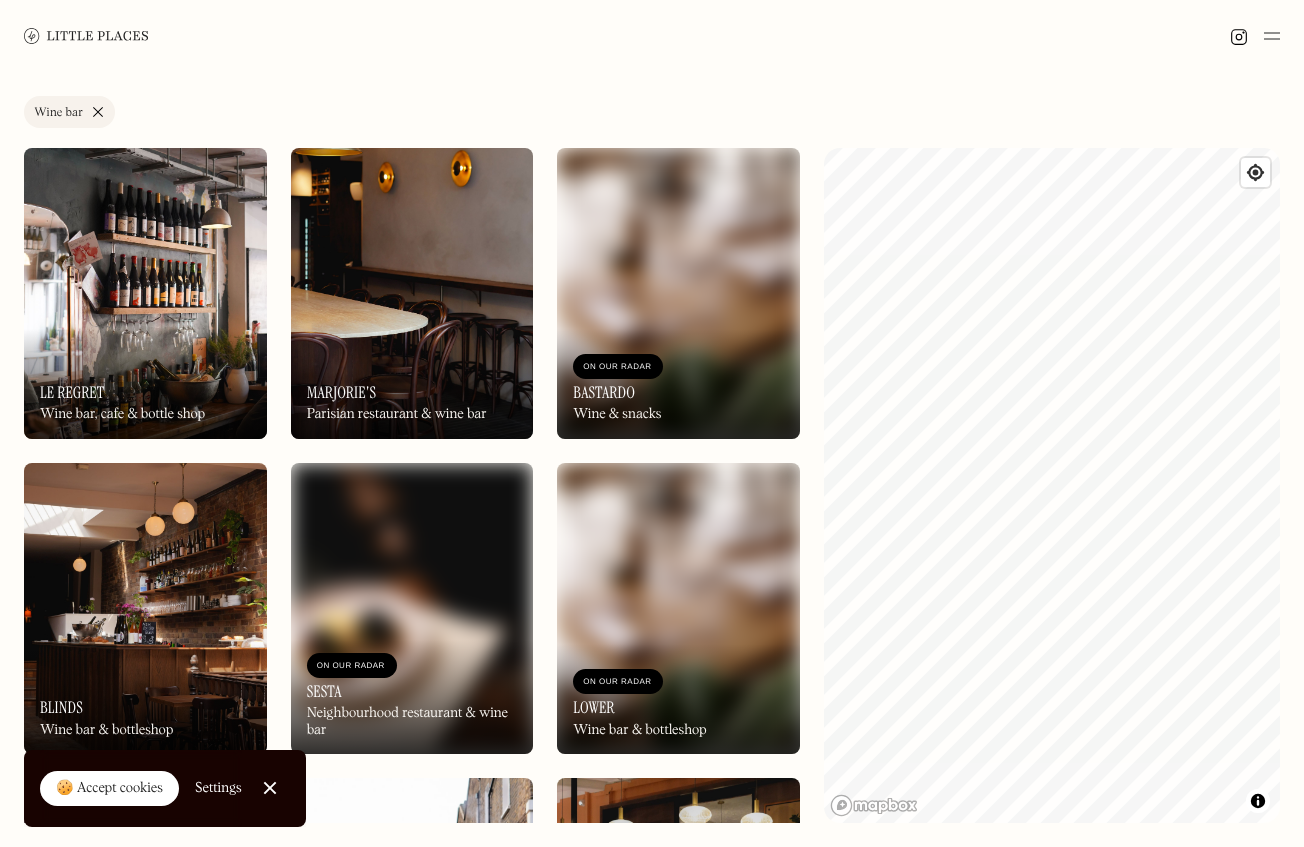 click on "Label Wine bar Wine bar Restaurant Coffee shop Bakery Deli Bar Taproom Bottle shop Brewery Pub Pizza Lifestyle Foliage Stores On Our Radar Le Regret Wine bar, cafe & bottle shop On Our Radar Le Regret Wine bar, cafe & bottle shop On Our Radar Marjorie's Parisian restaurant & wine bar On Our Radar Marjorie's Parisian restaurant & wine bar On Our Radar Bastardo Wine & snacks On Our Radar Bastardo Wine & snacks On Our Radar Blinds Wine bar & bottleshop On Our Radar Blinds Wine bar & bottleshop On Our Radar Sesta Neighbourhood restaurant & wine bar On Our Radar Sesta Neighbourhood restaurant & wine bar On Our Radar Lower Wine bar & bottleshop On Our Radar Lower Wine bar & bottleshop On Our Radar Swirl Natural wine bar On Our Radar Swirl Natural wine bar On Our Radar The Dreamery Ice cream & wines On Our Radar The Dreamery Ice cream & wines On Our Radar Godet Wine-led pub On Our Radar Godet Wine-led pub On Our Radar People's Wine French wine bar On Our Radar People's Wine French wine bar On Our Radar On Our Radar" at bounding box center (652, 459) 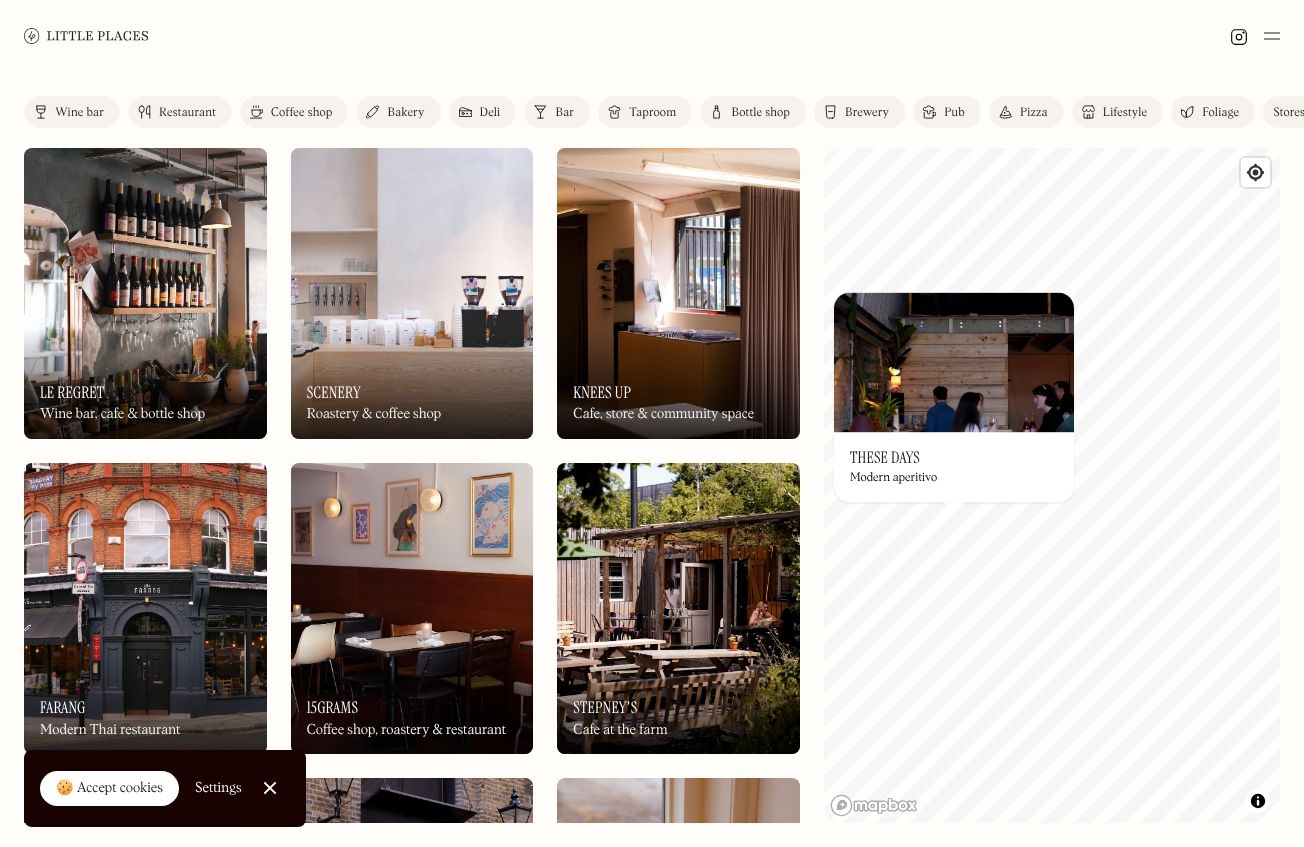 click on "Modern aperitivo" at bounding box center (893, 479) 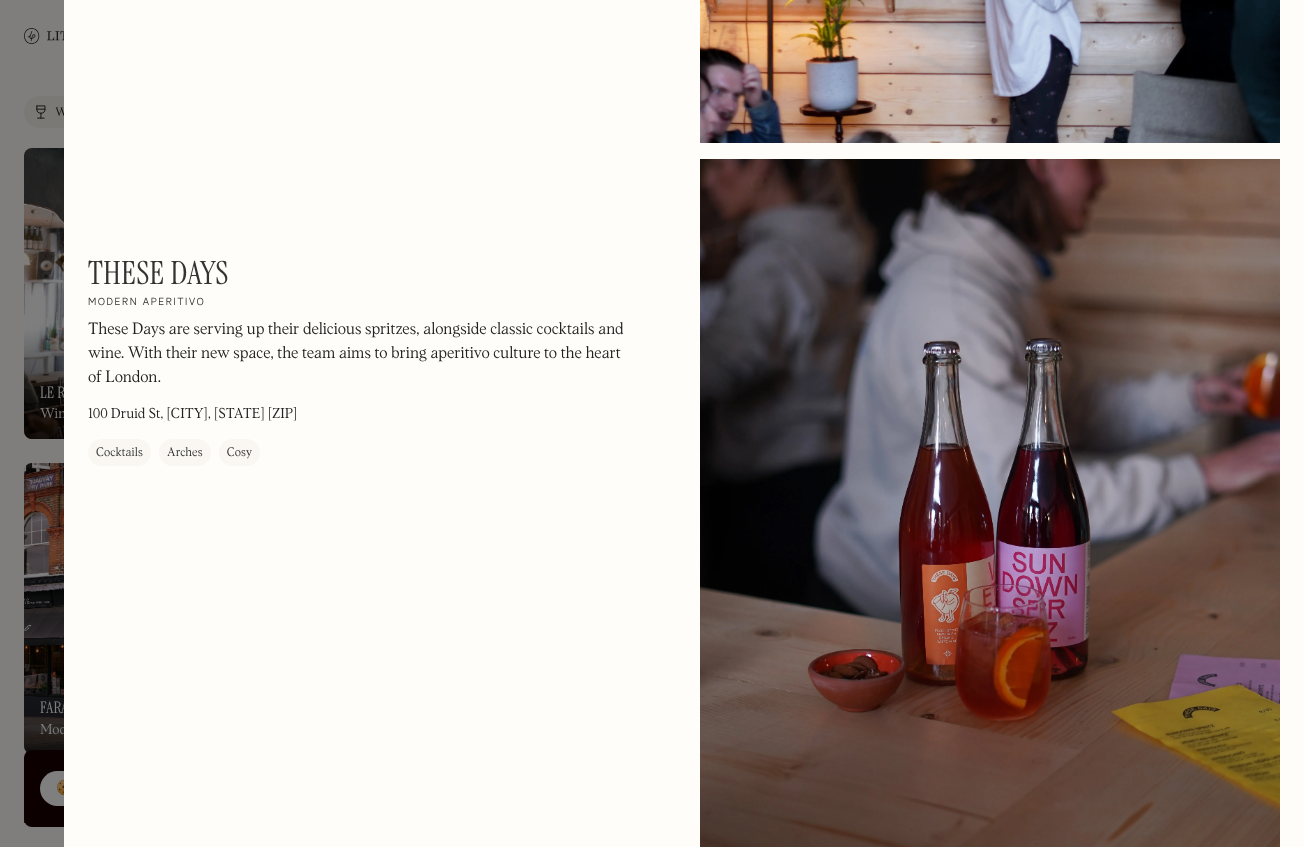 scroll, scrollTop: 0, scrollLeft: 0, axis: both 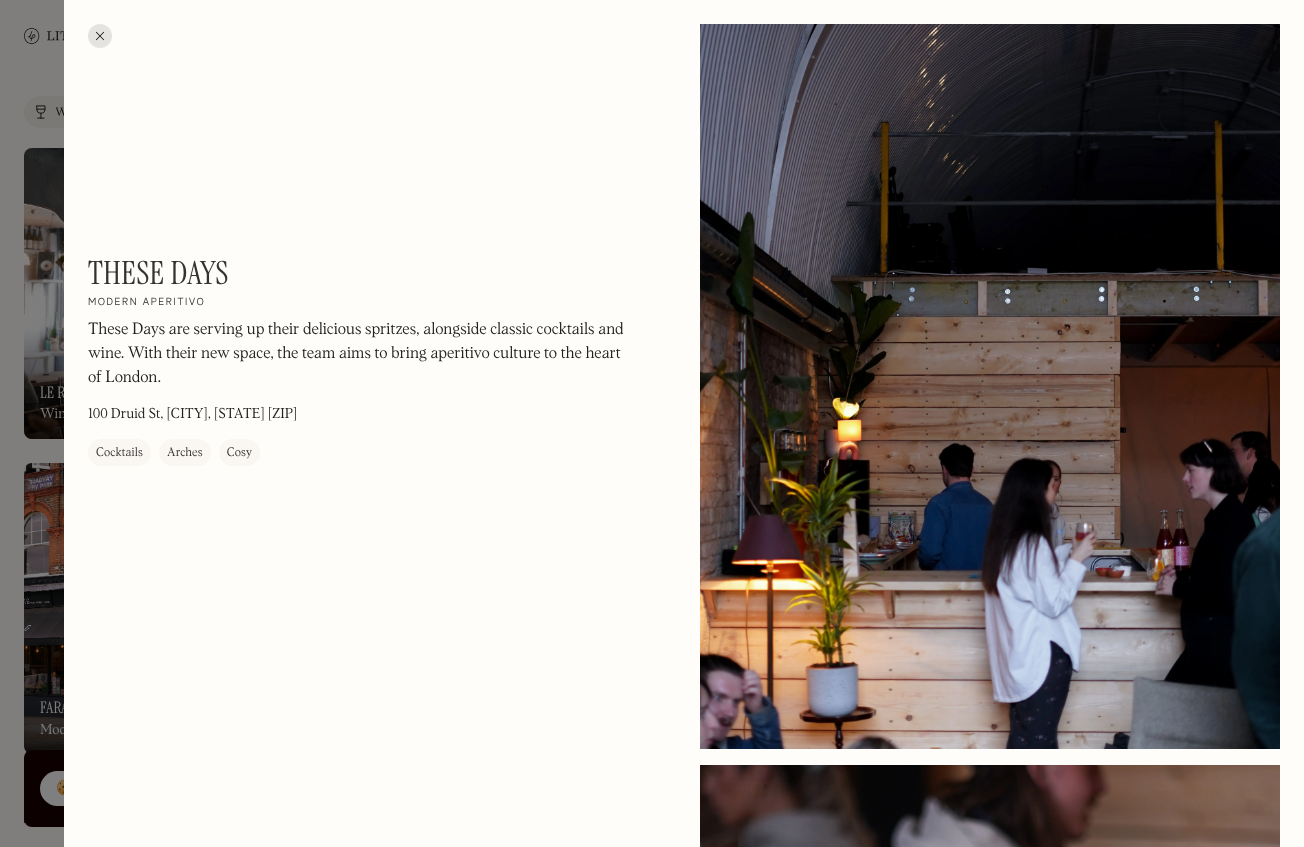 click at bounding box center [652, 423] 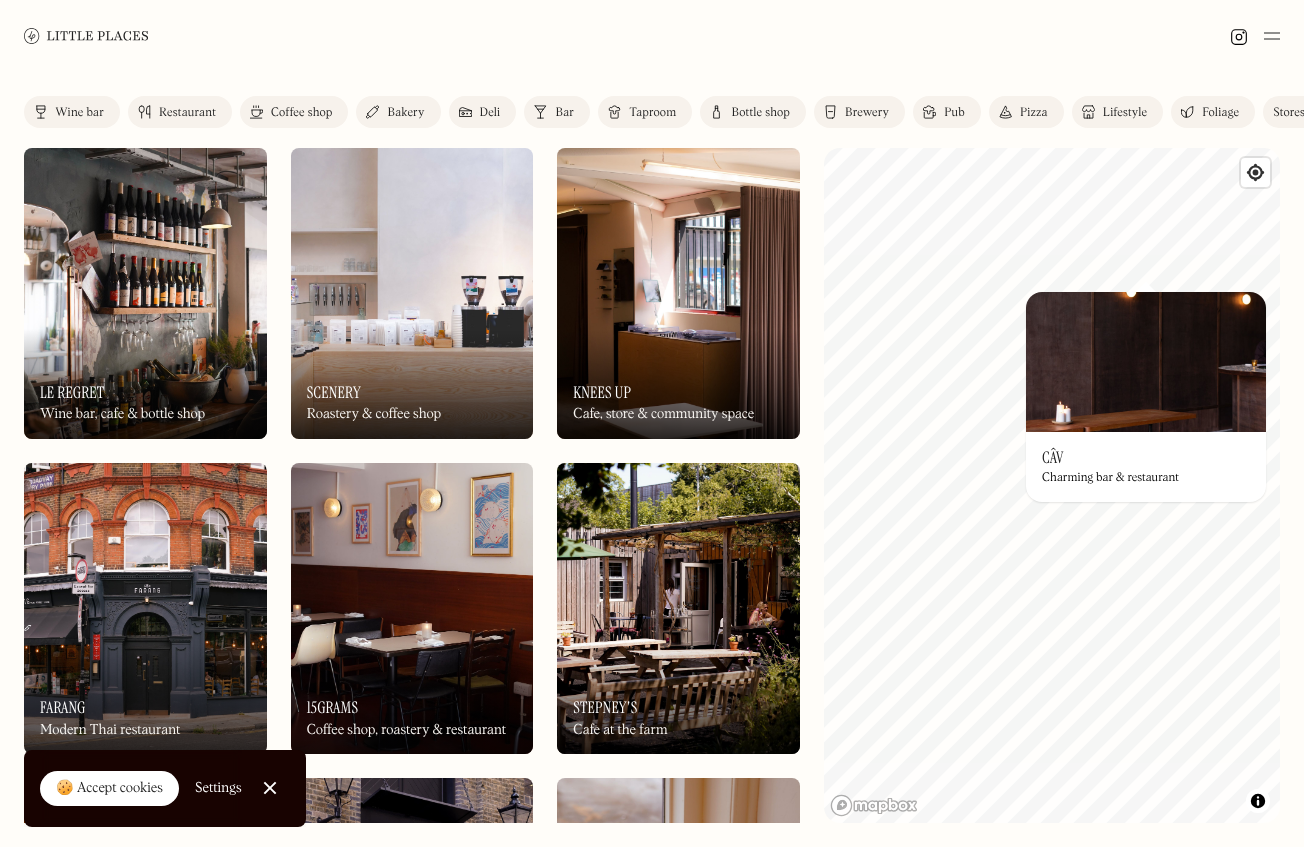 click on "On Our Radar Câv Charming bar & restaurant" at bounding box center (1146, 467) 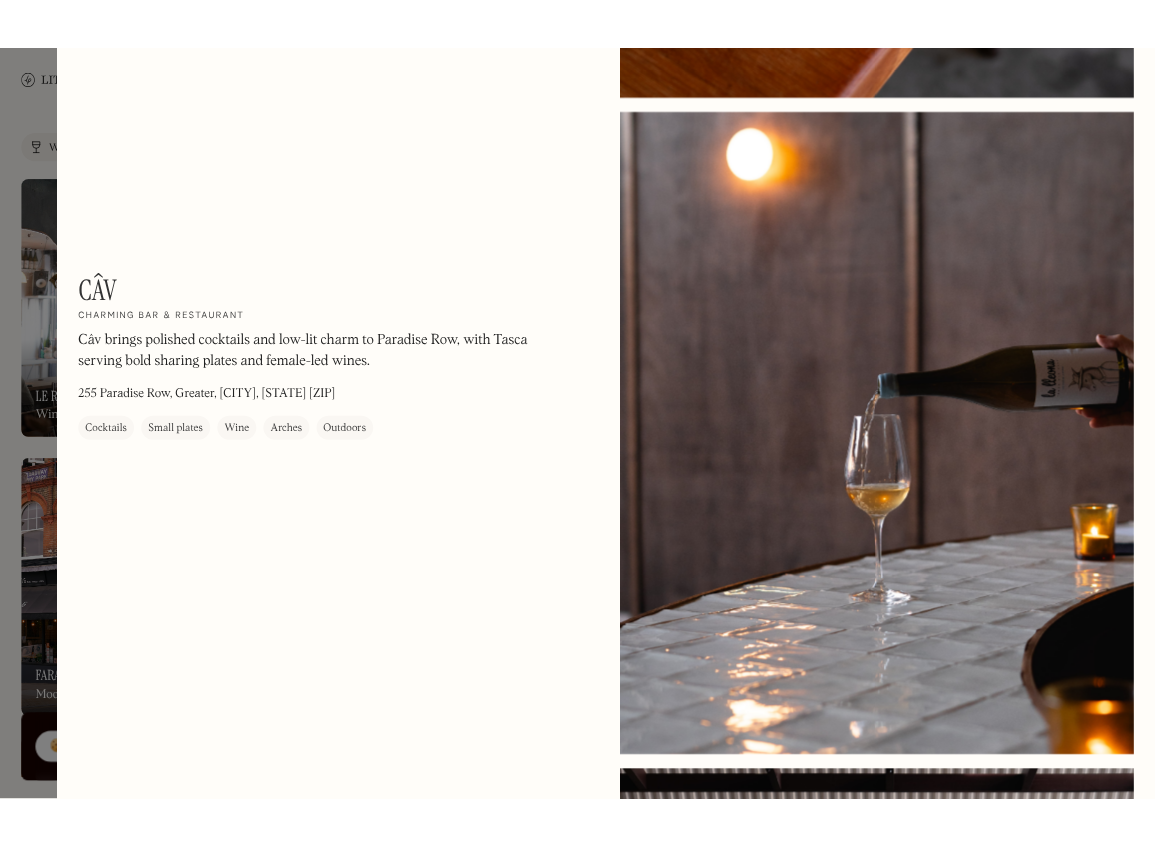 scroll, scrollTop: 1344, scrollLeft: 0, axis: vertical 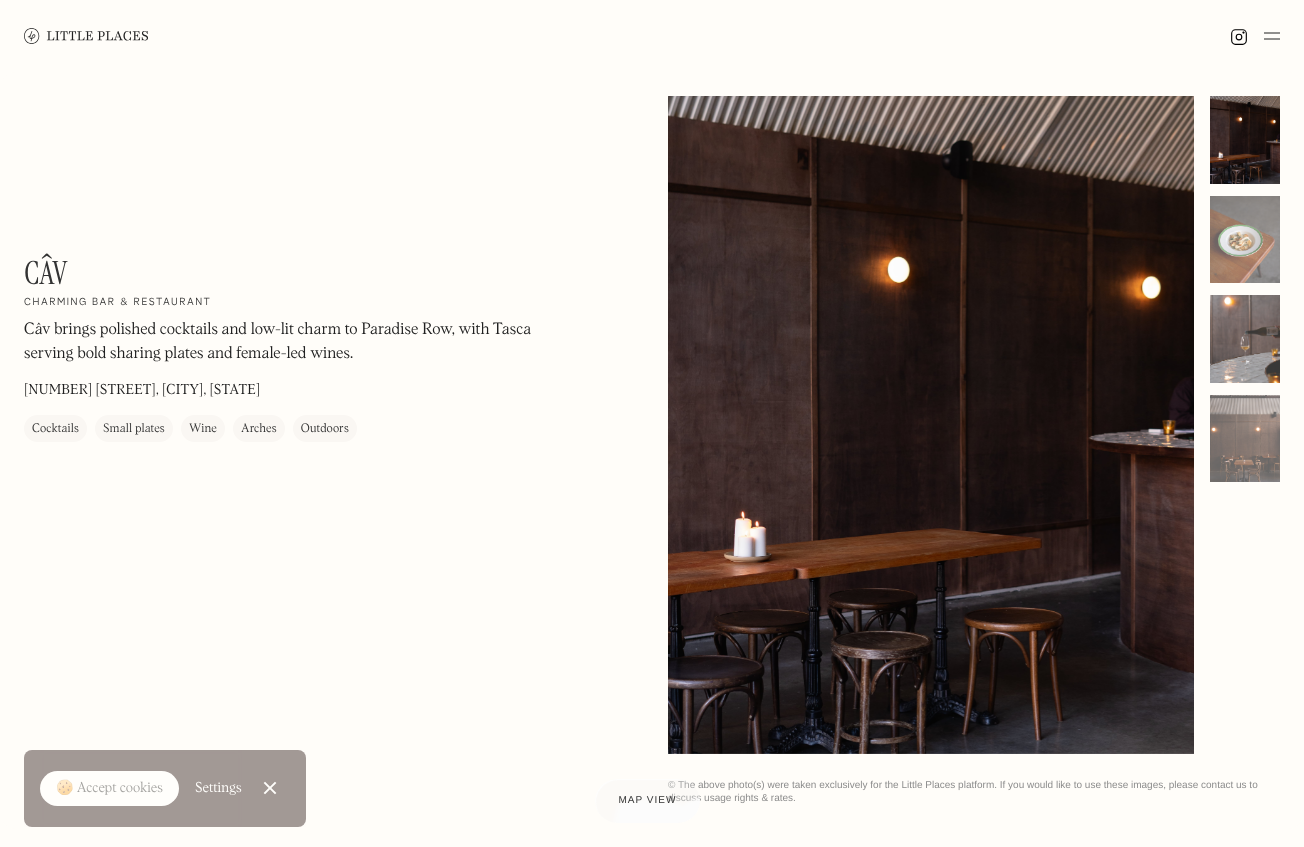 click at bounding box center [1245, 339] 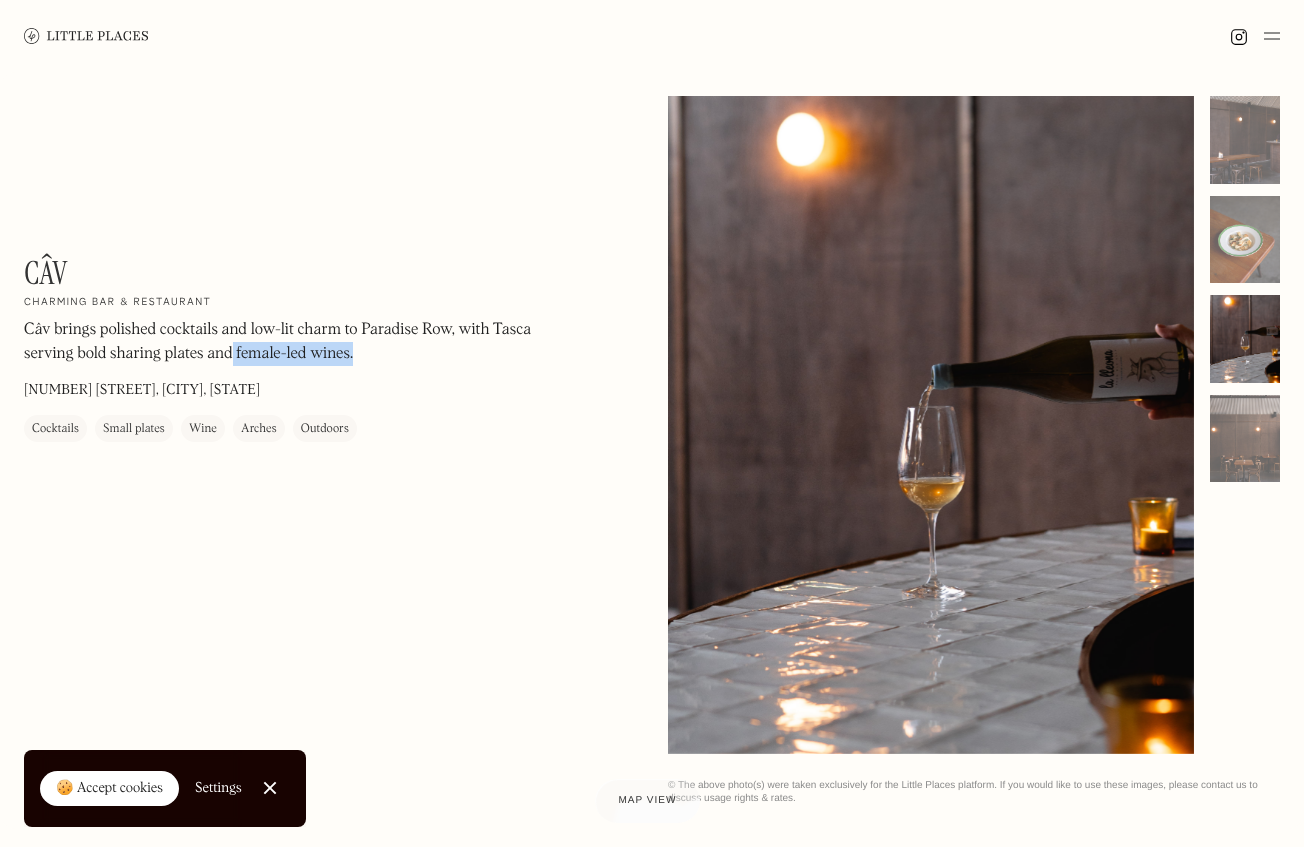 drag, startPoint x: 230, startPoint y: 356, endPoint x: 374, endPoint y: 359, distance: 144.03125 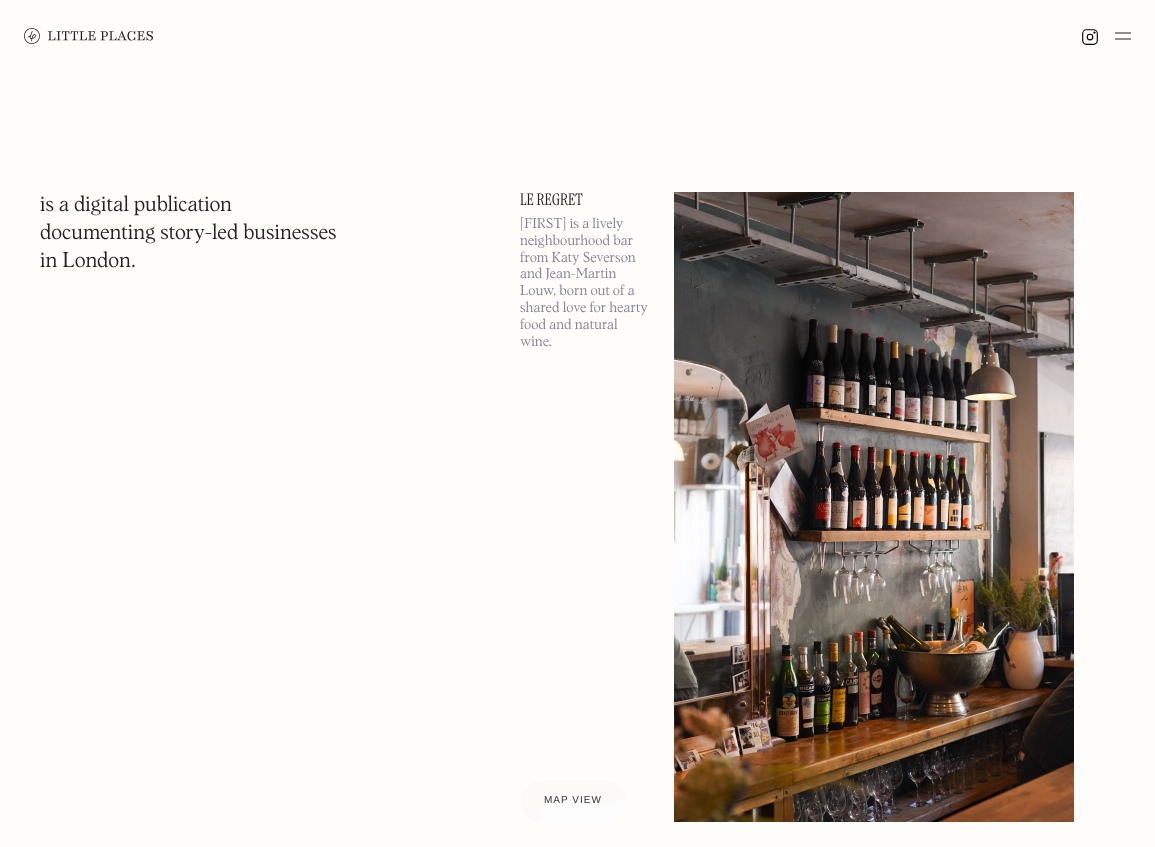 scroll, scrollTop: 0, scrollLeft: 0, axis: both 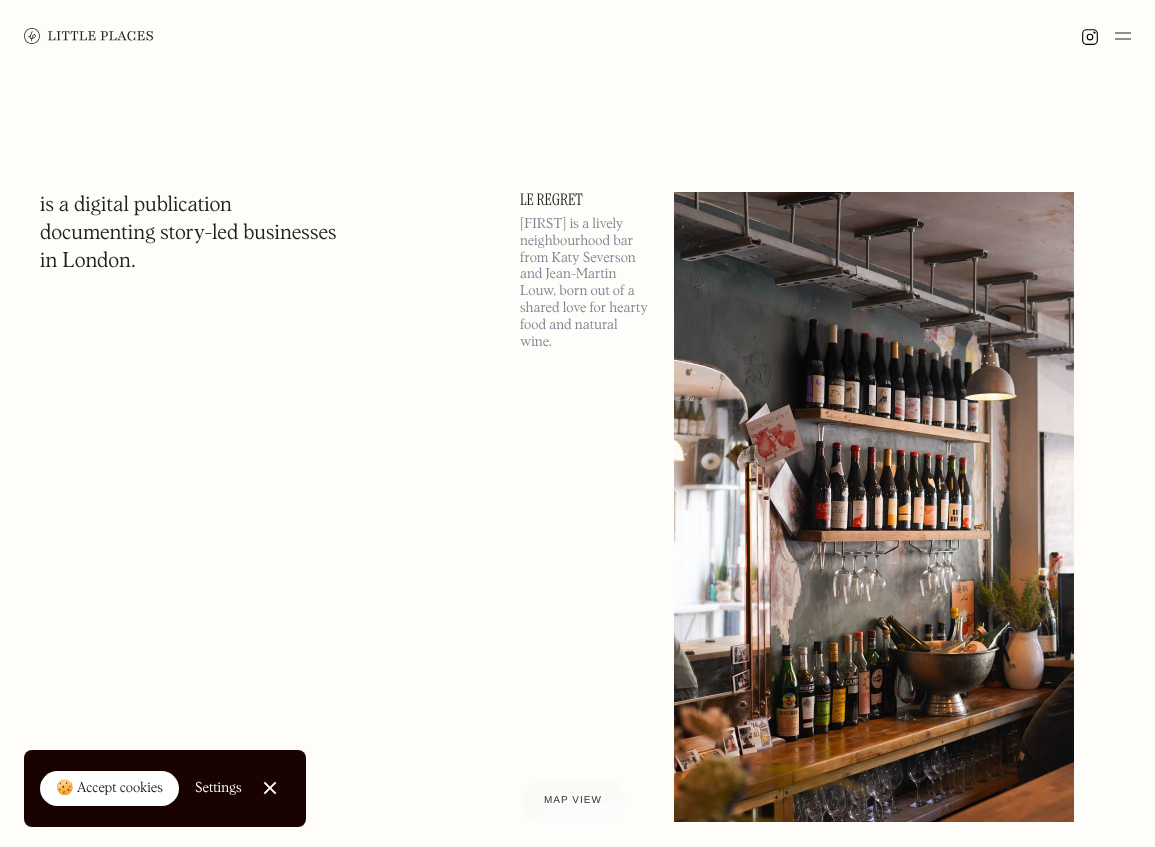 click at bounding box center [1123, 36] 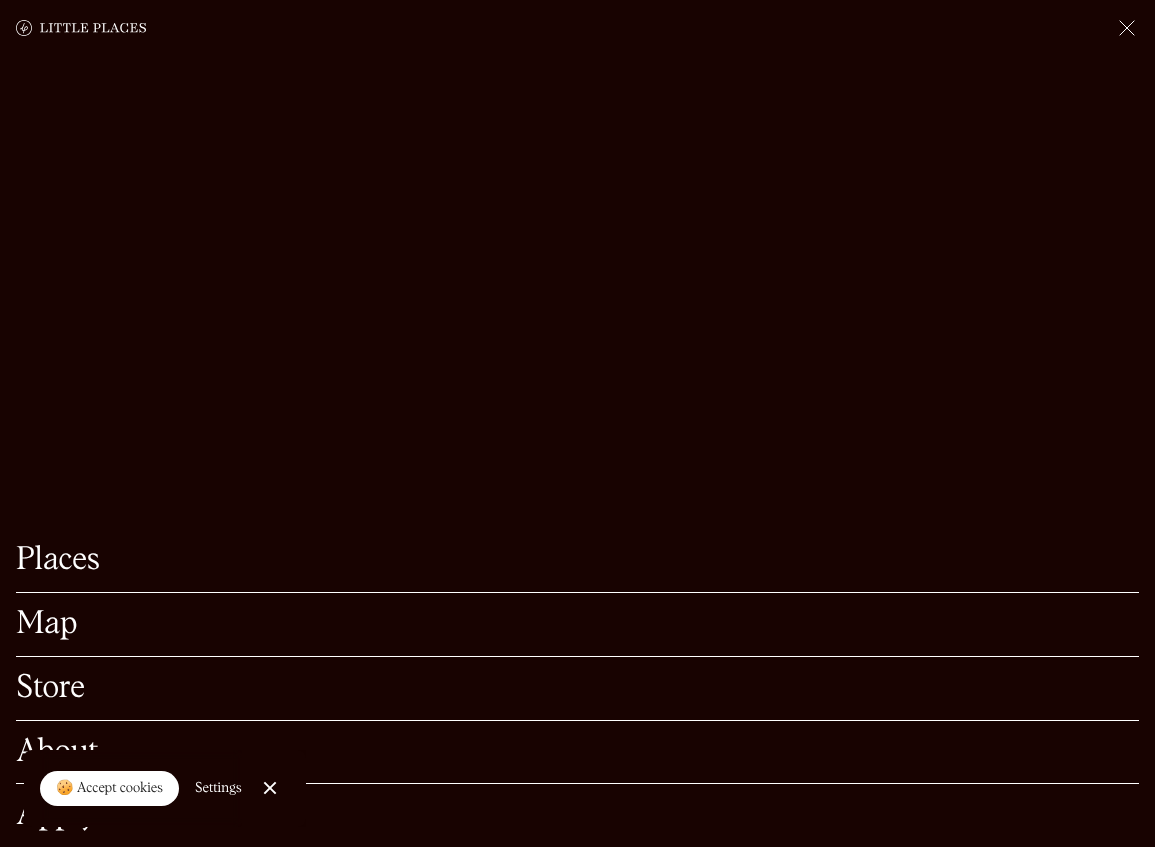 click on "Map" at bounding box center (577, 624) 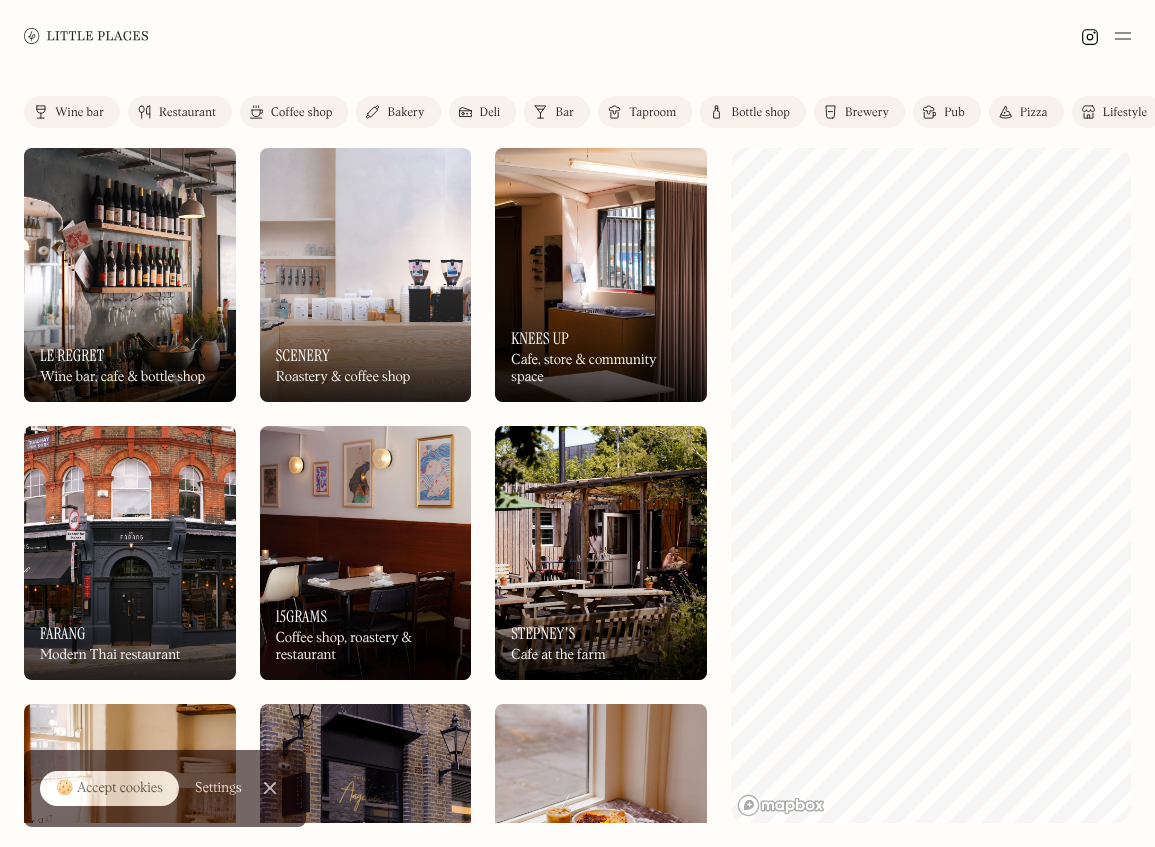 scroll, scrollTop: 0, scrollLeft: 0, axis: both 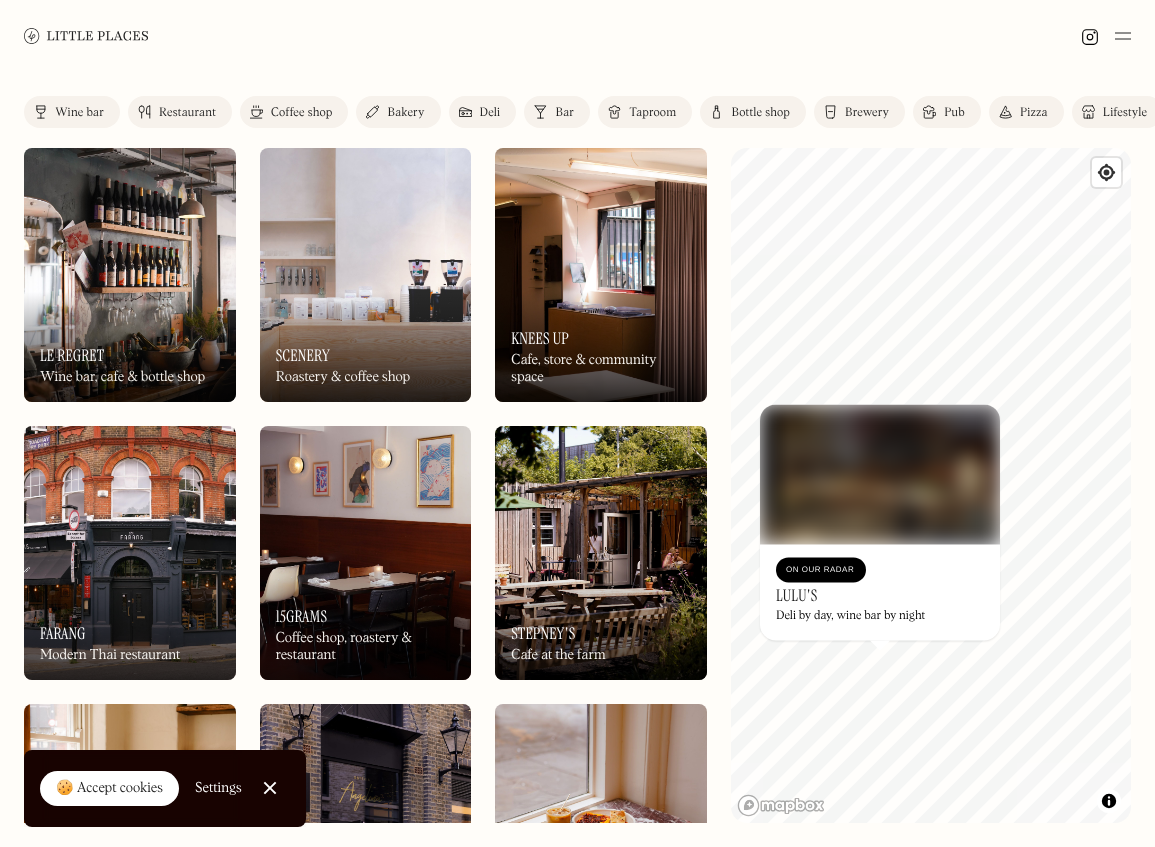 click on "On Our Radar Lulu's Deli by day, wine bar by night" at bounding box center [880, 592] 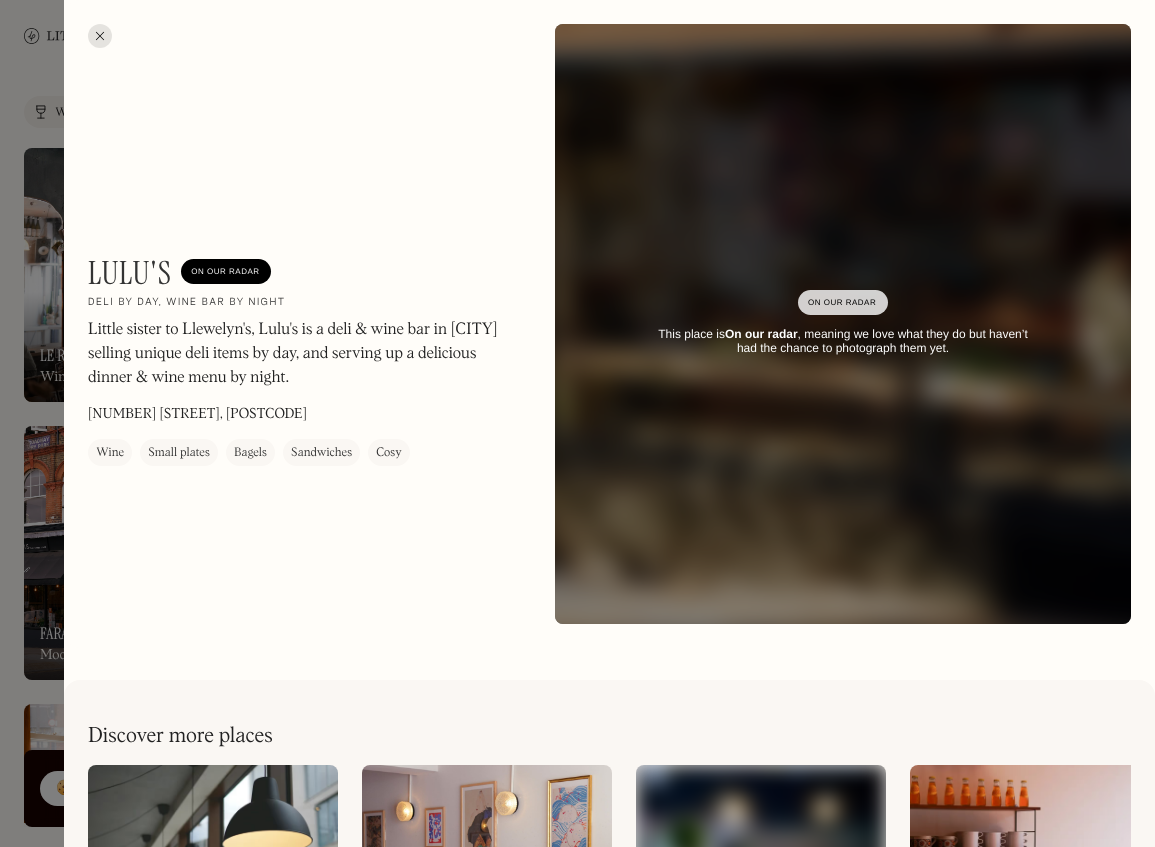 click on "On Our Radar This place is  On our radar , meaning we love what they do but haven’t had the chance to photograph them yet." at bounding box center [843, 324] 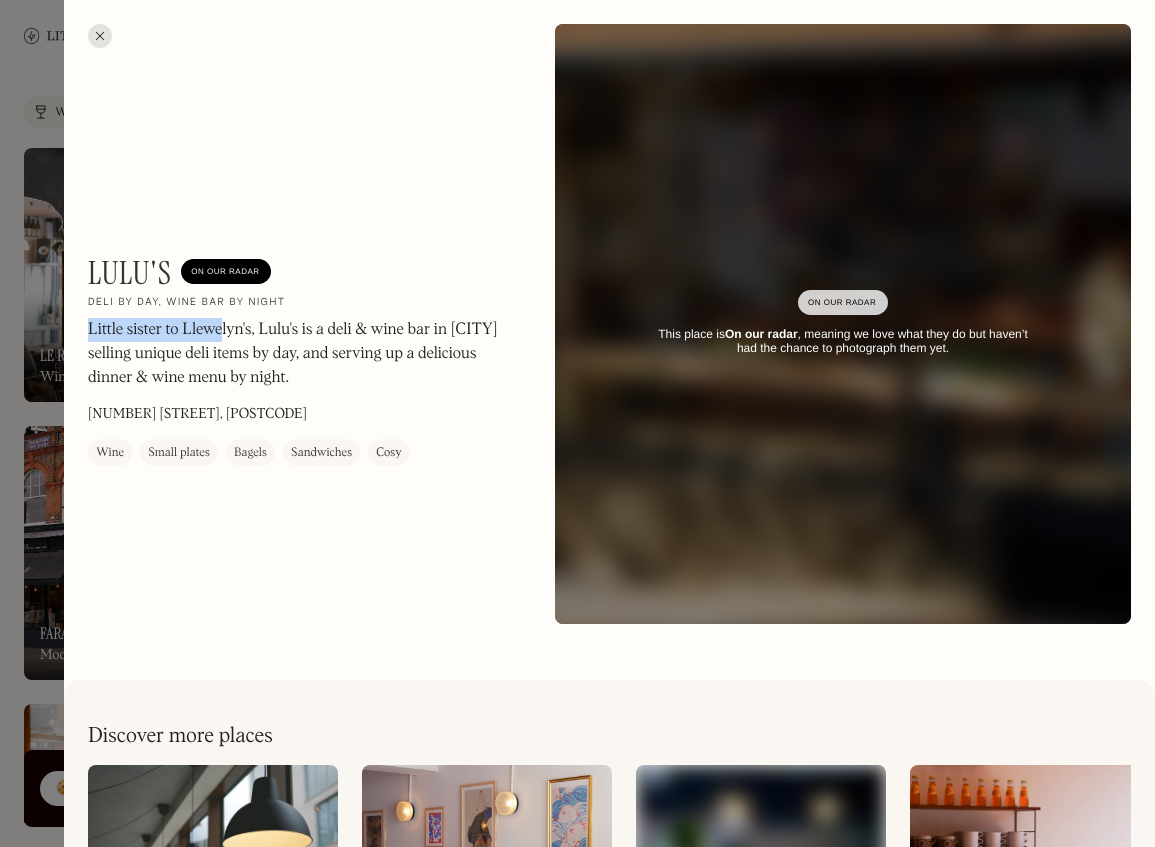 drag, startPoint x: 89, startPoint y: 327, endPoint x: 222, endPoint y: 331, distance: 133.06013 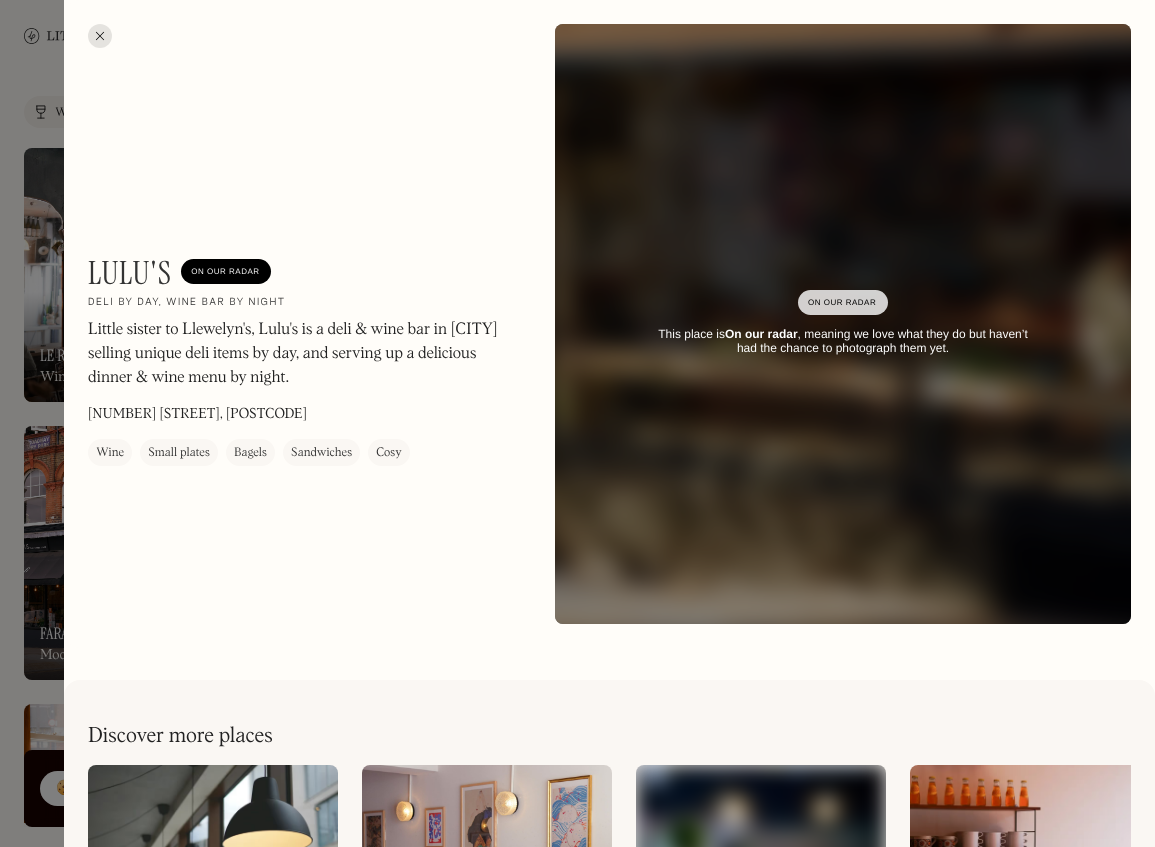 click at bounding box center [577, 423] 